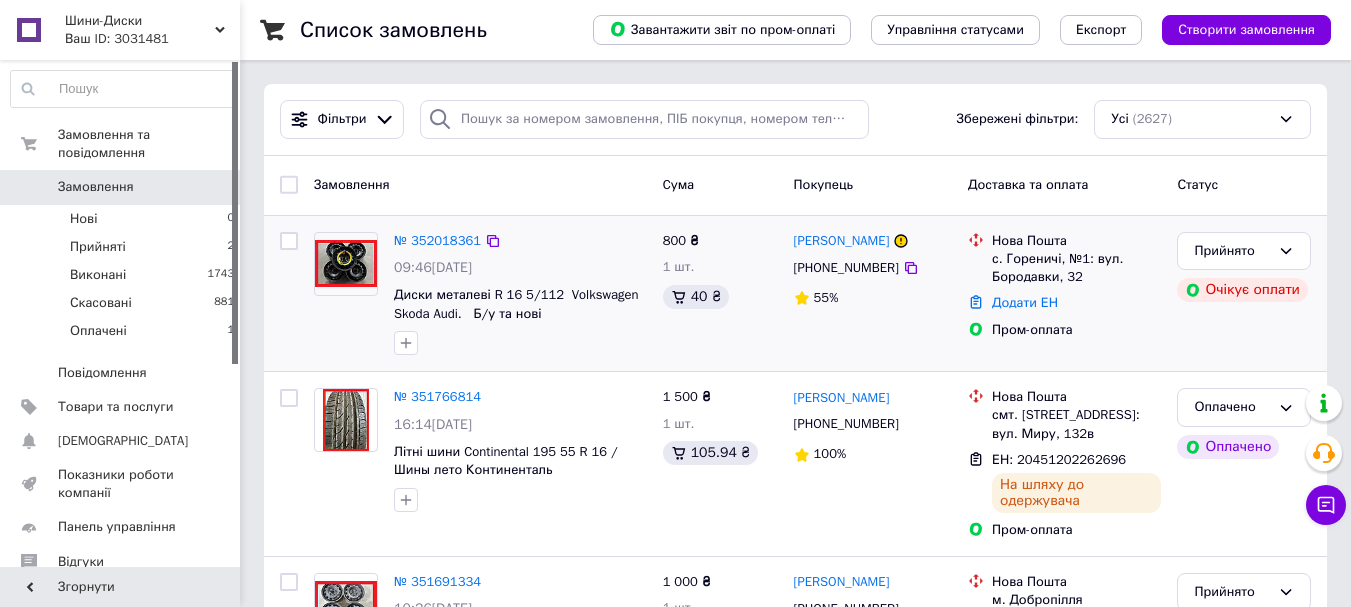 scroll, scrollTop: 0, scrollLeft: 0, axis: both 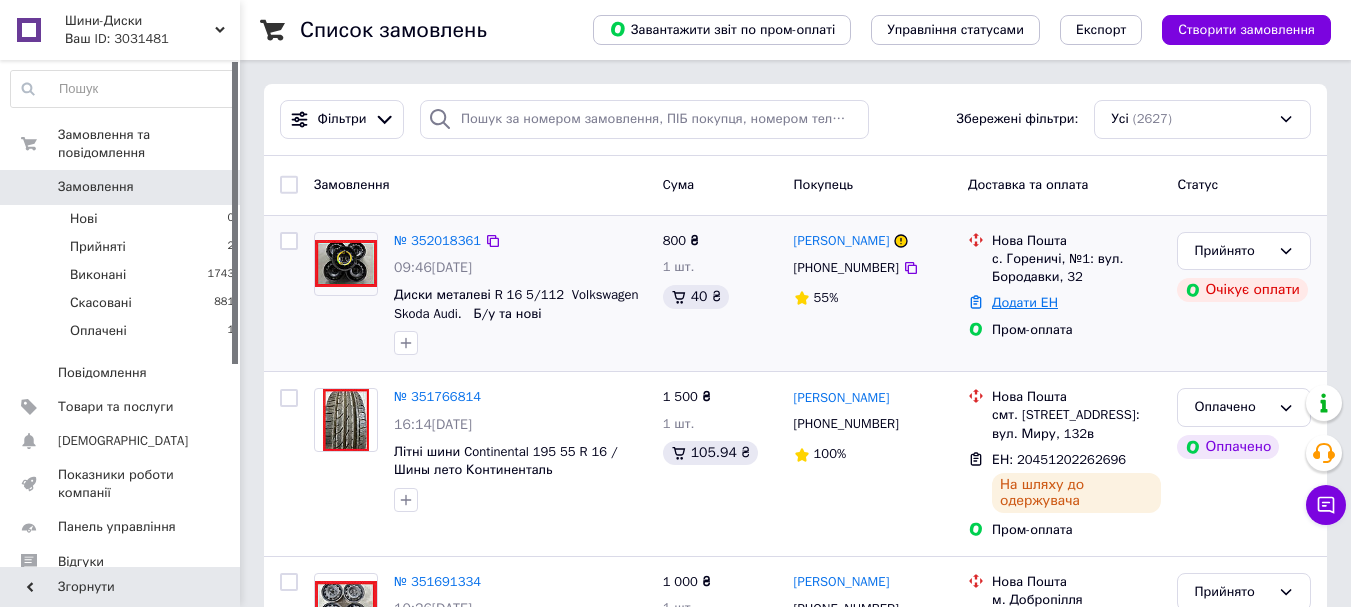 click on "Додати ЕН" at bounding box center (1025, 302) 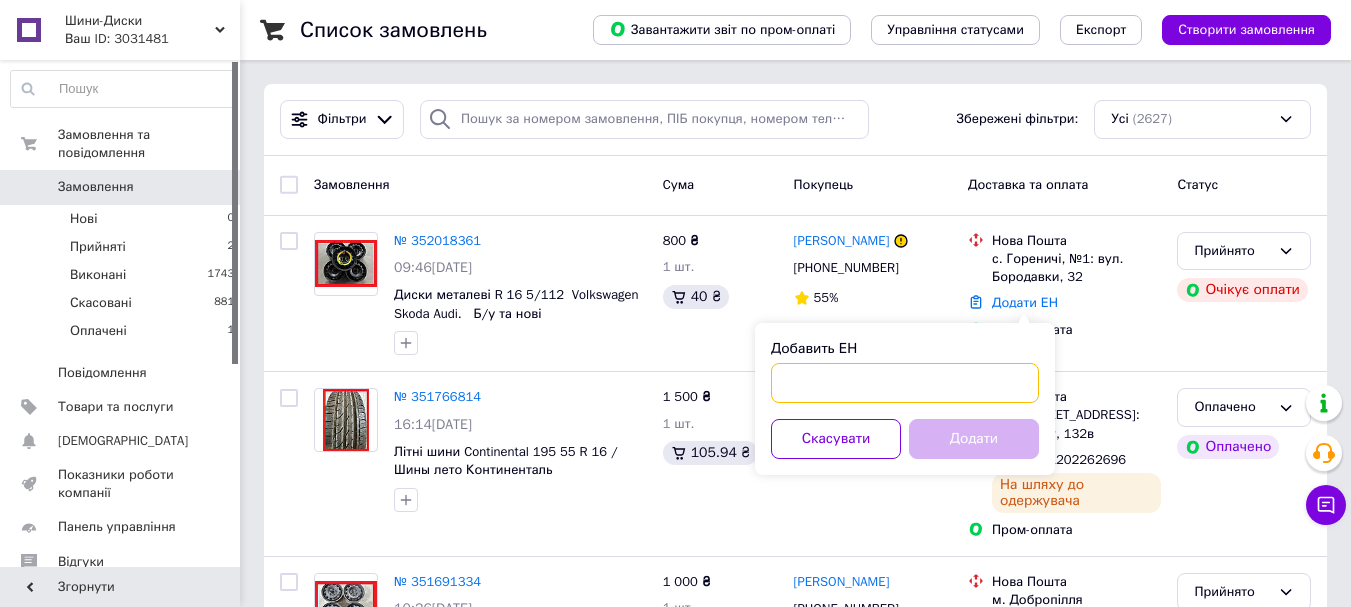 click on "Добавить ЕН" at bounding box center [905, 383] 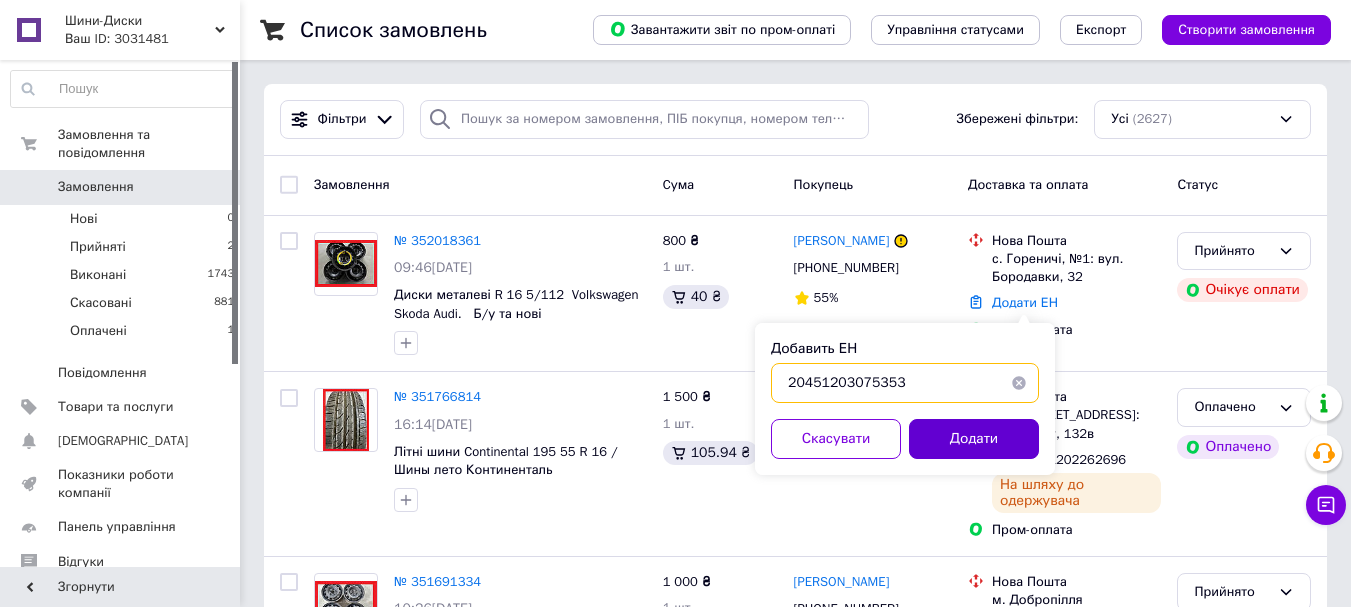 type on "20451203075353" 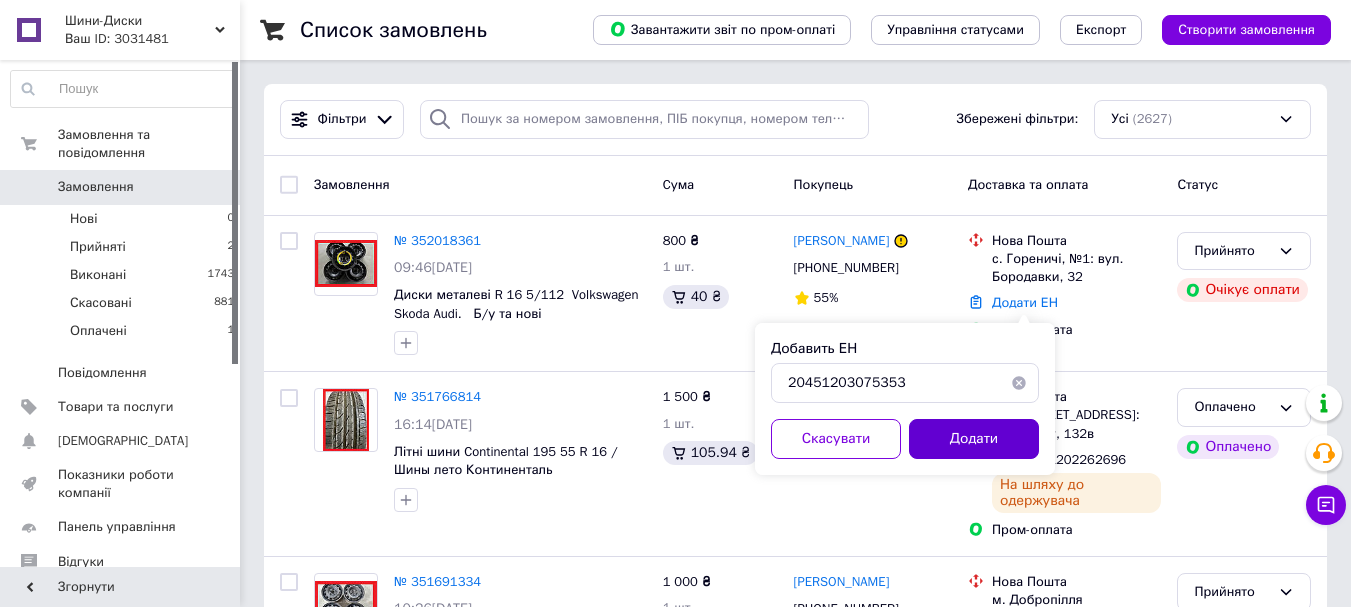 click on "Додати" at bounding box center [974, 439] 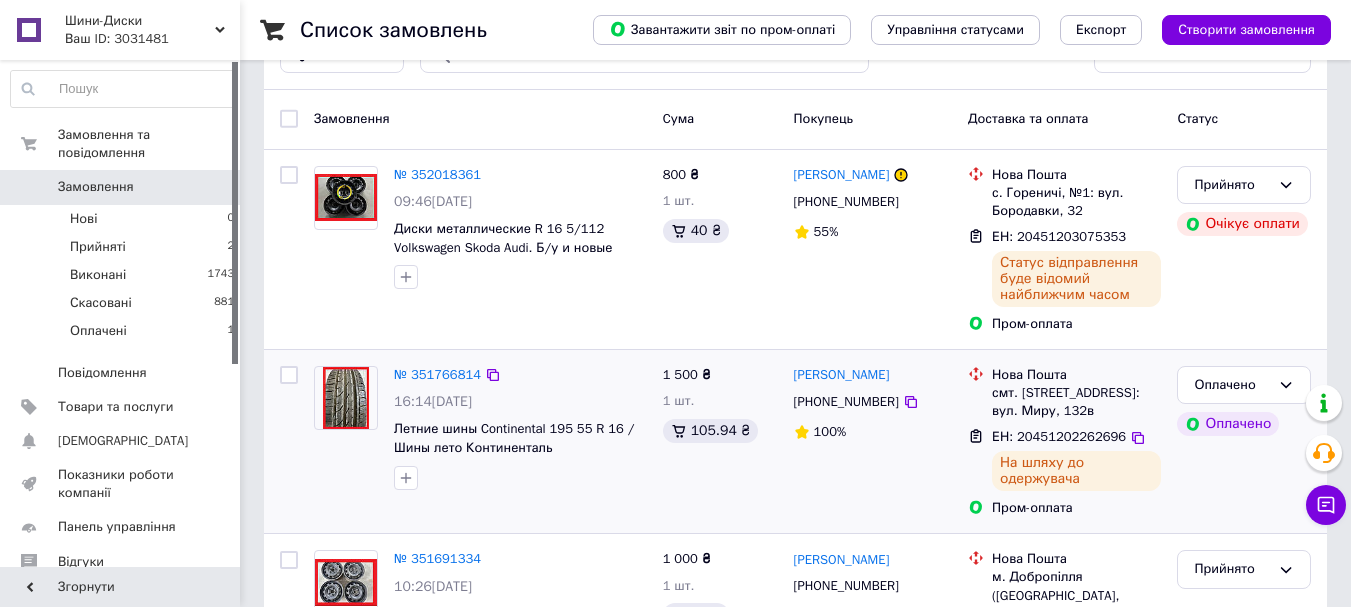 scroll, scrollTop: 100, scrollLeft: 0, axis: vertical 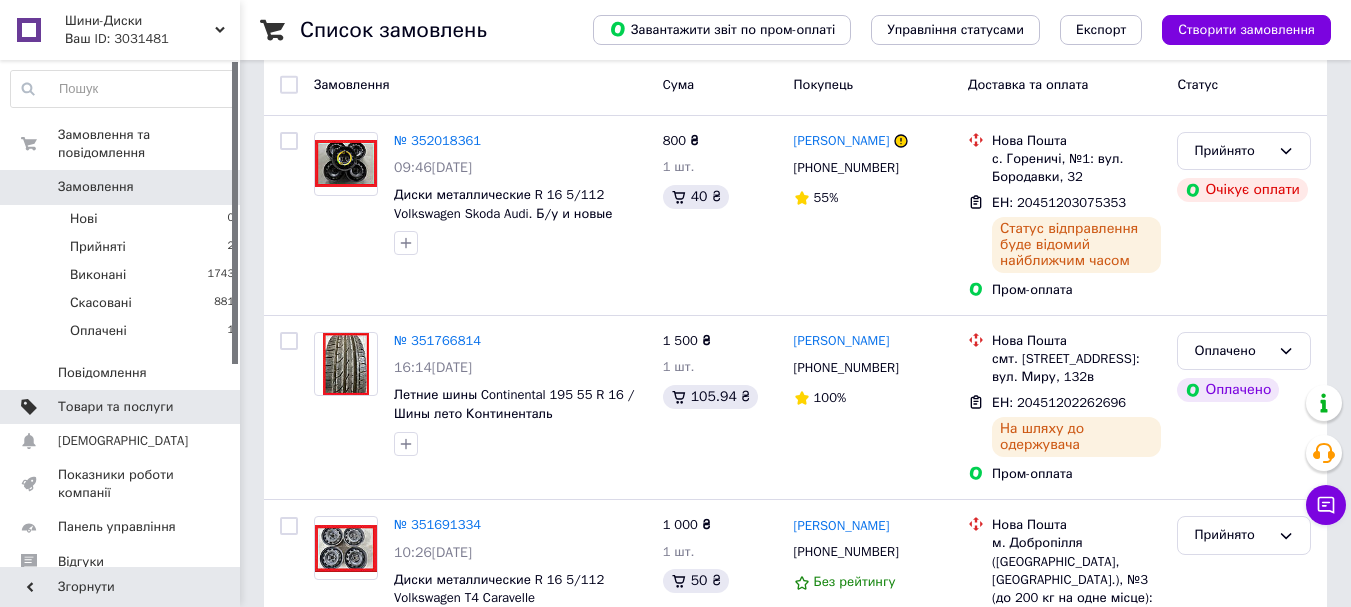 click on "Товари та послуги" at bounding box center (123, 407) 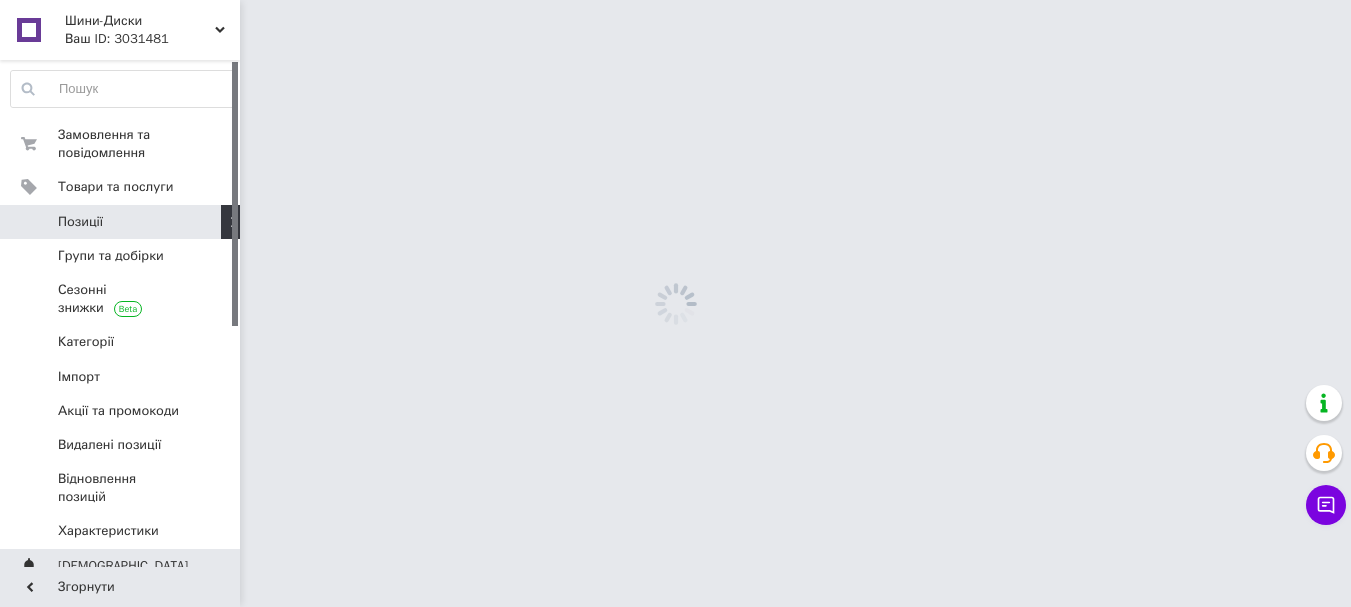 scroll, scrollTop: 0, scrollLeft: 0, axis: both 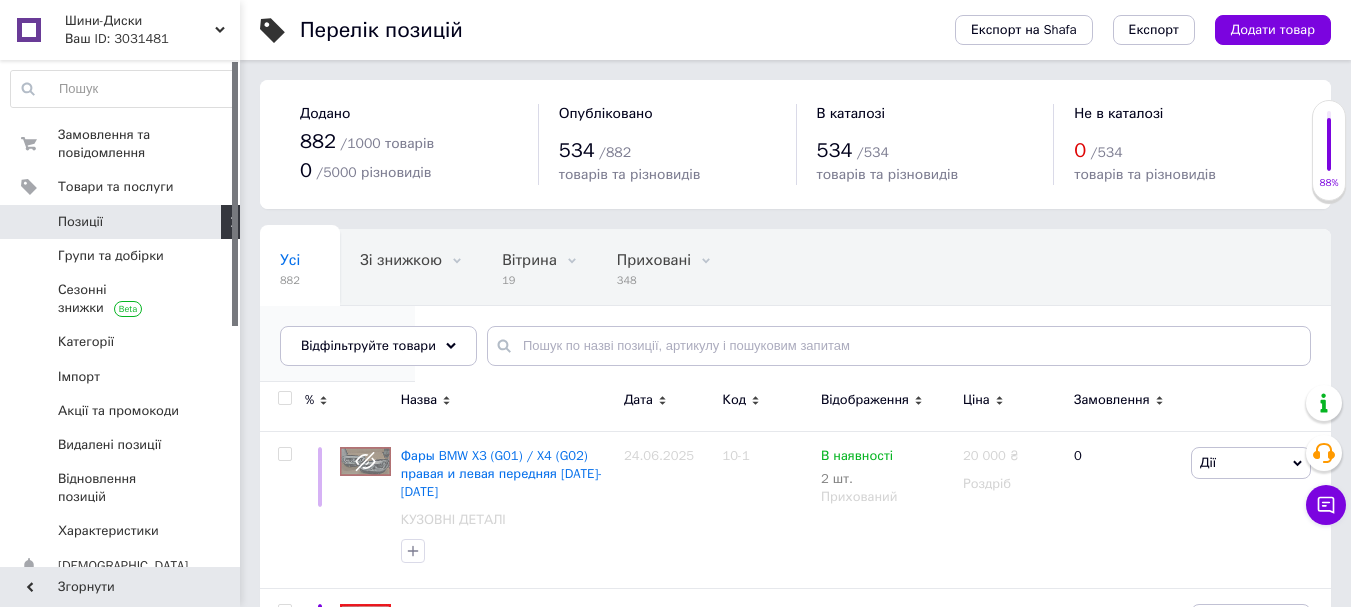 click on "Опубліковані 534" at bounding box center [337, 344] 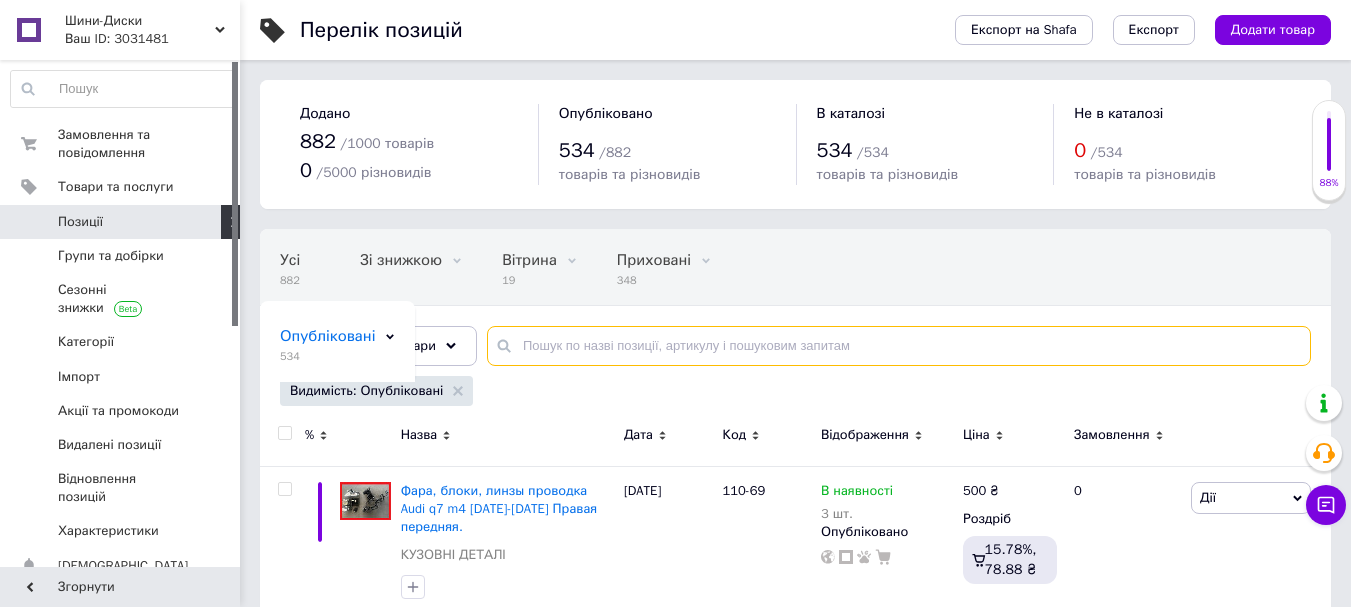 drag, startPoint x: 608, startPoint y: 351, endPoint x: 674, endPoint y: 344, distance: 66.37017 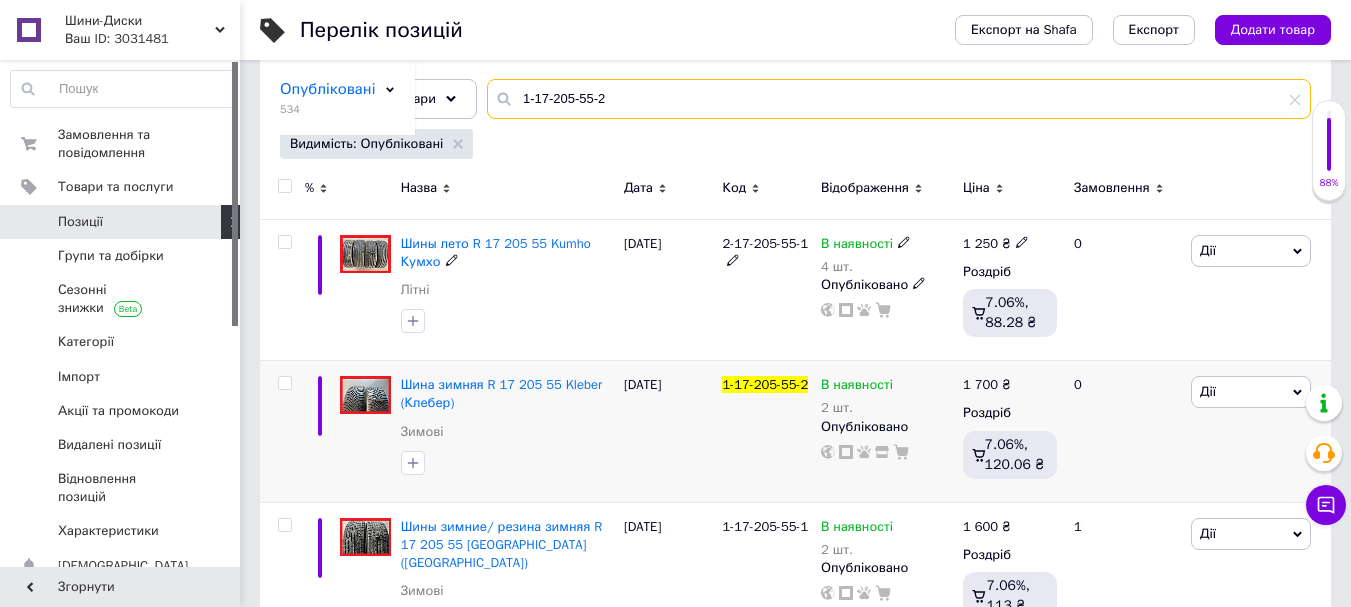 scroll, scrollTop: 300, scrollLeft: 0, axis: vertical 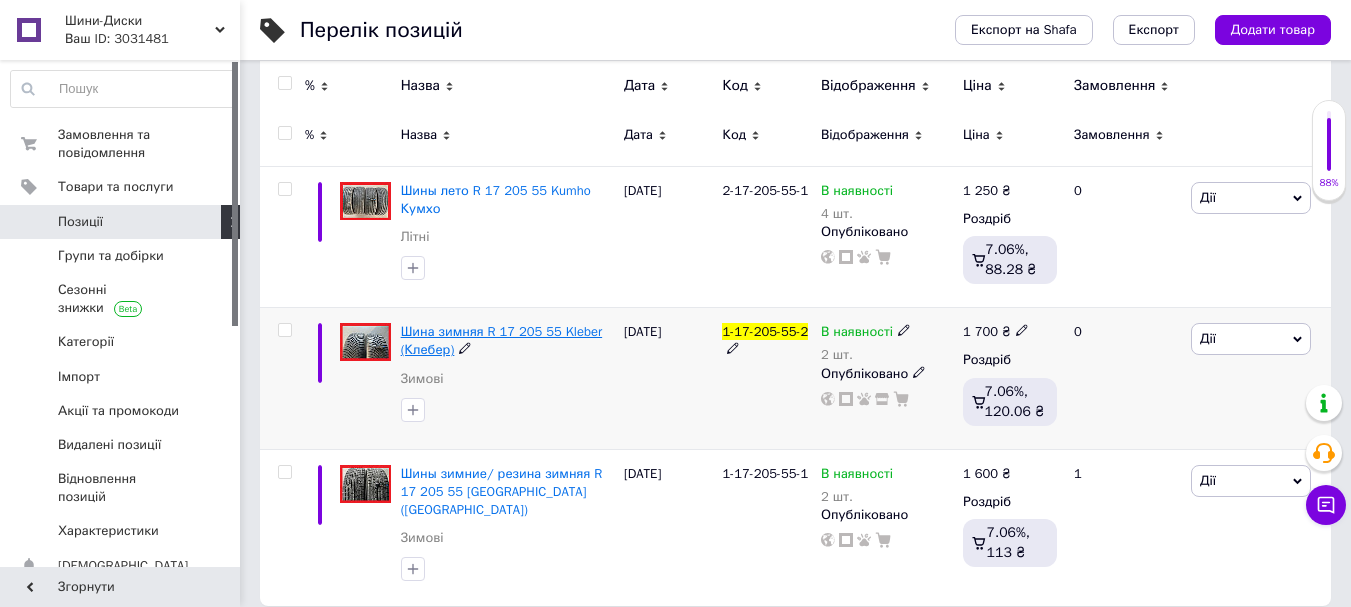 type on "1-17-205-55-2" 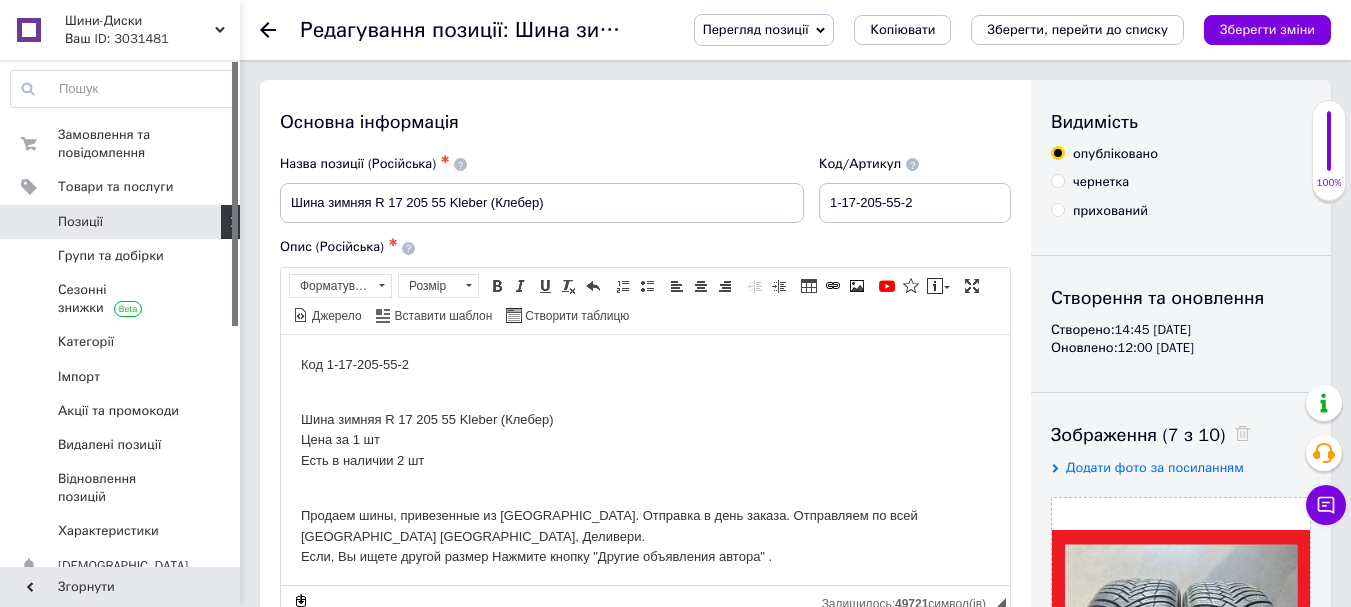 scroll, scrollTop: 0, scrollLeft: 0, axis: both 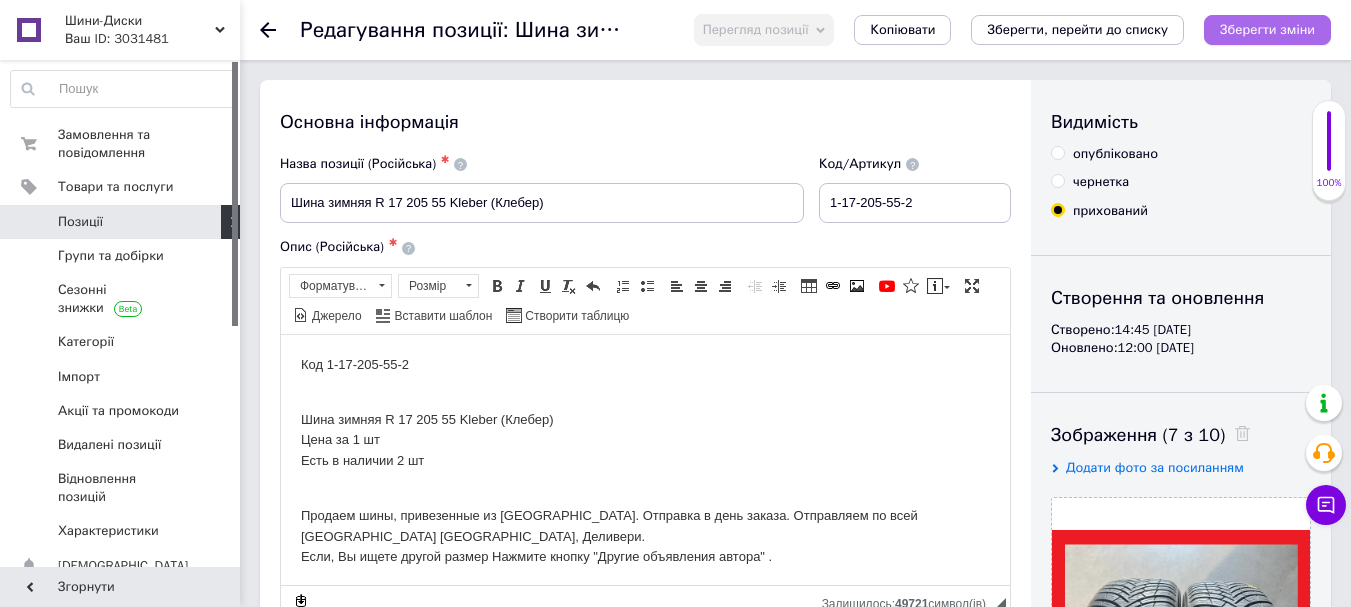 click on "Зберегти зміни" at bounding box center (1267, 29) 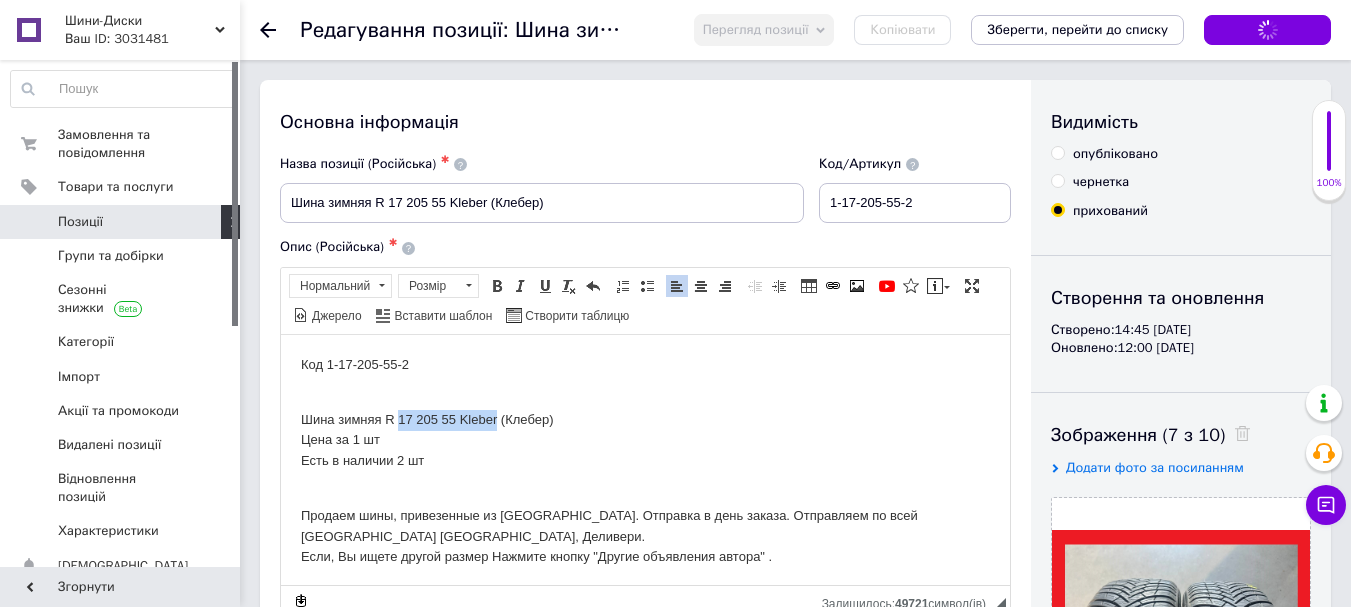 drag, startPoint x: 399, startPoint y: 425, endPoint x: 499, endPoint y: 422, distance: 100.04499 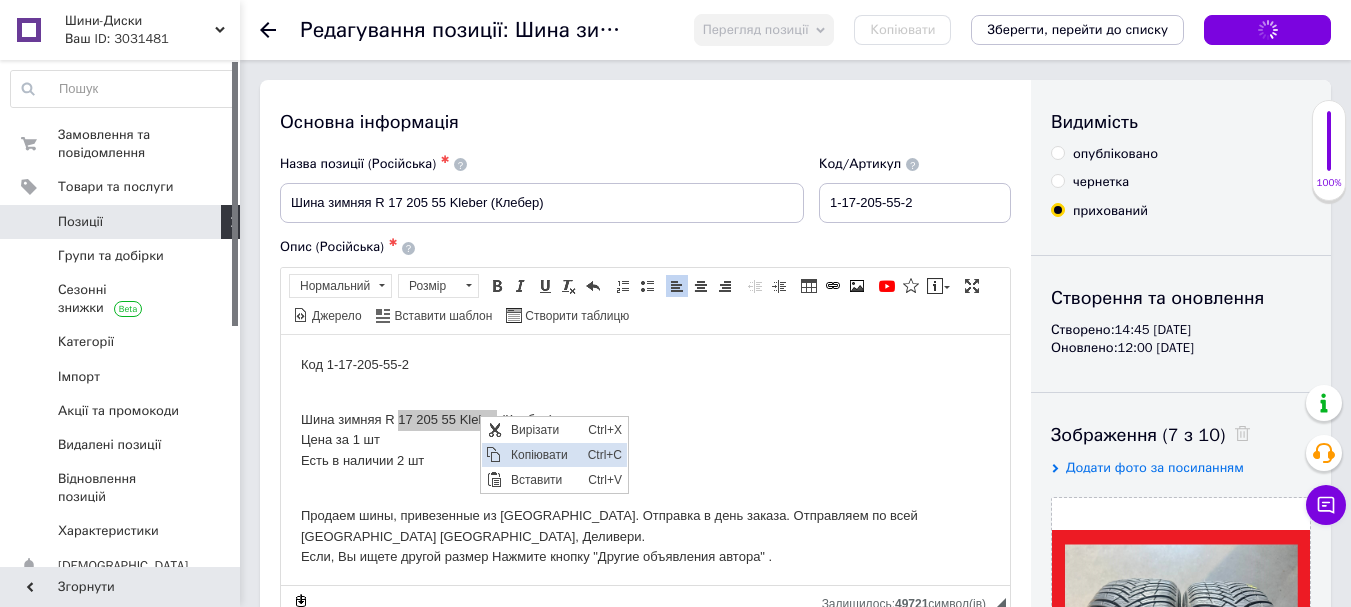 scroll, scrollTop: 0, scrollLeft: 0, axis: both 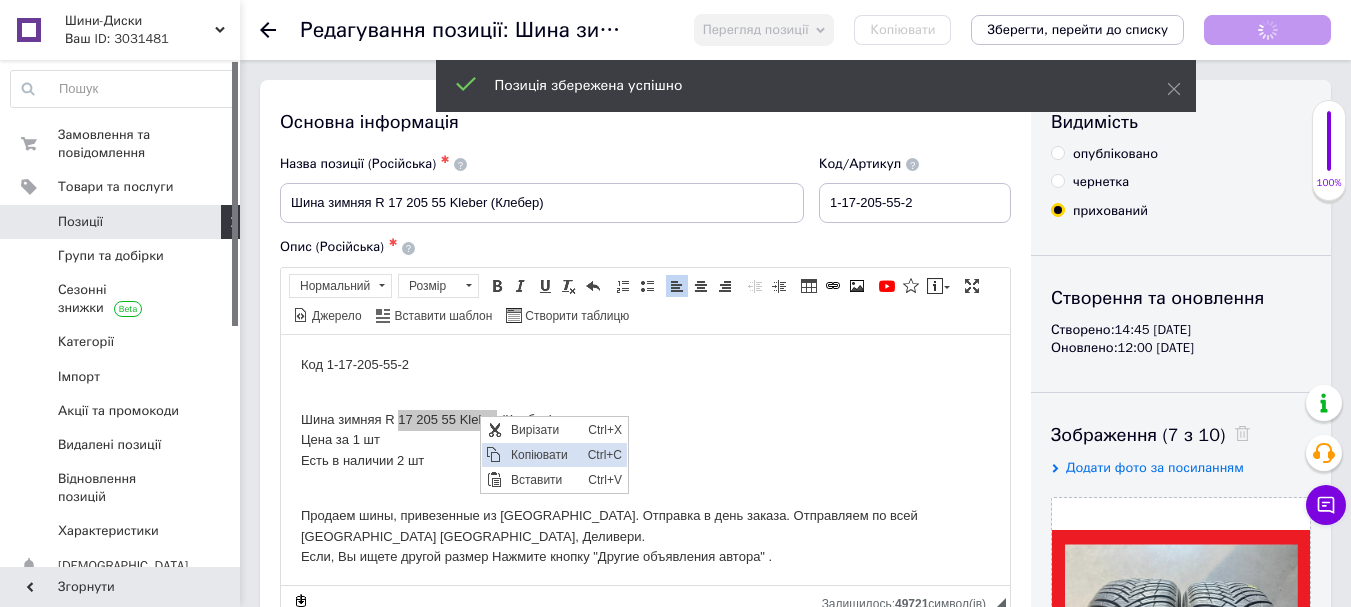 click on "Копіювати" at bounding box center [544, 454] 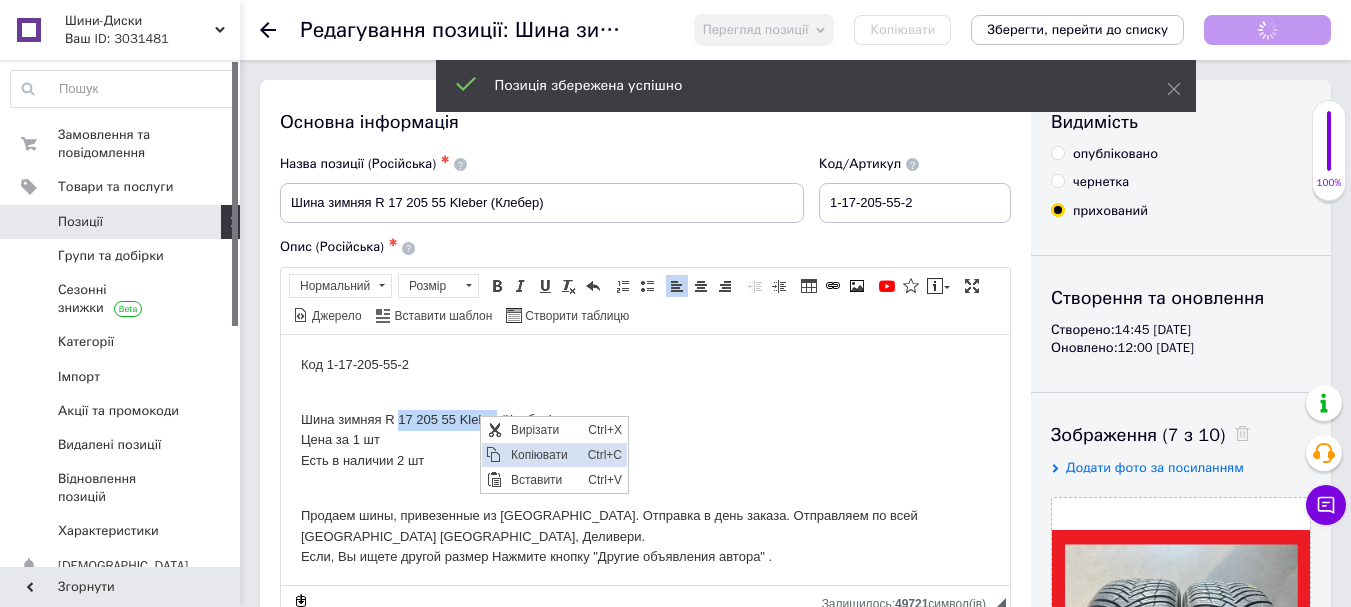 copy on "17 205 55 Kleber" 